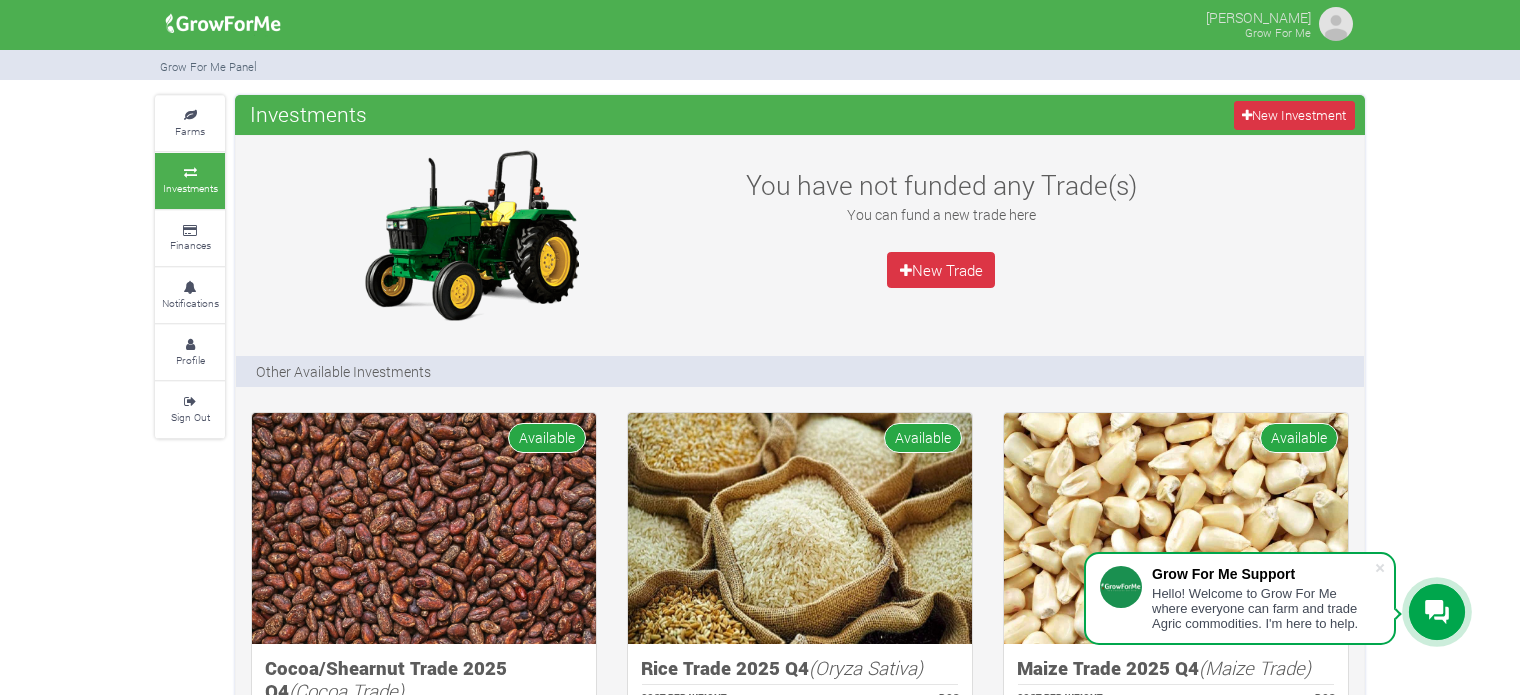 scroll, scrollTop: 332, scrollLeft: 0, axis: vertical 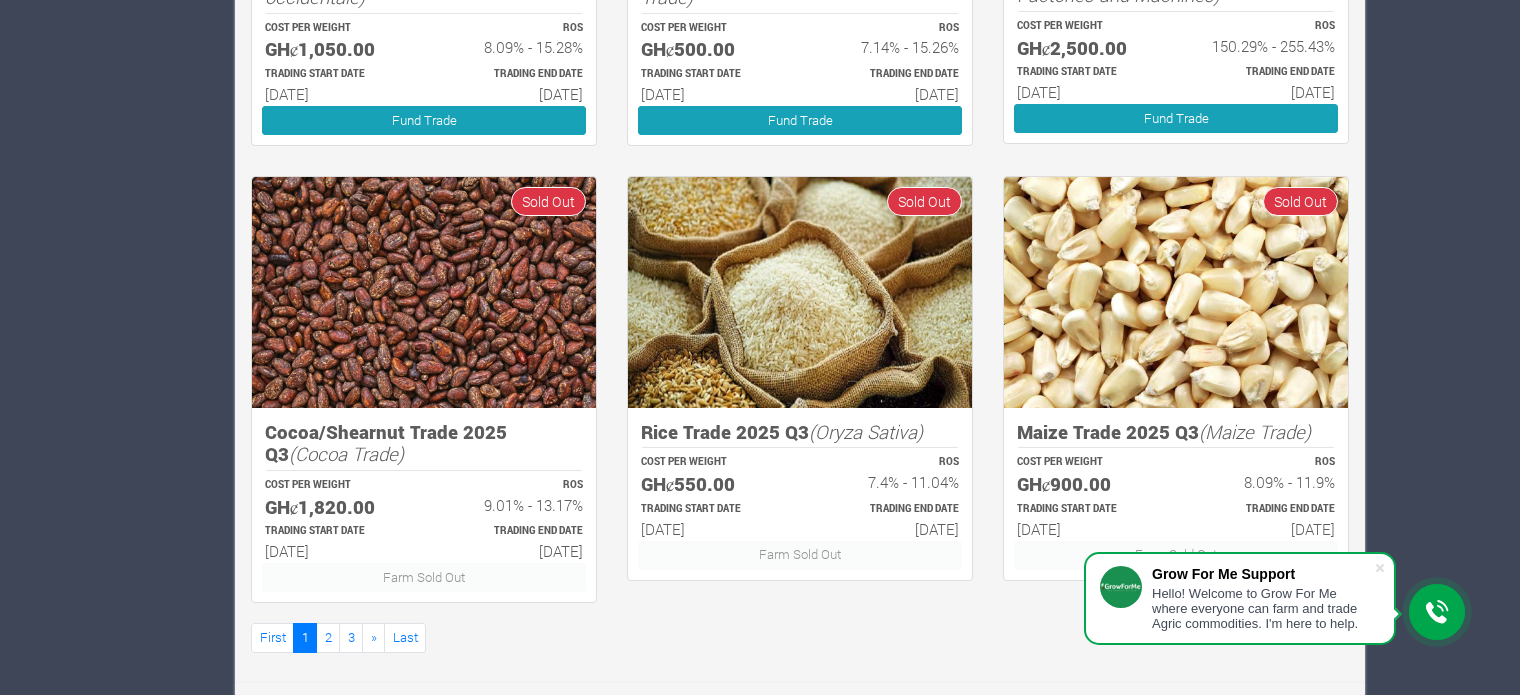 click at bounding box center (1176, 292) 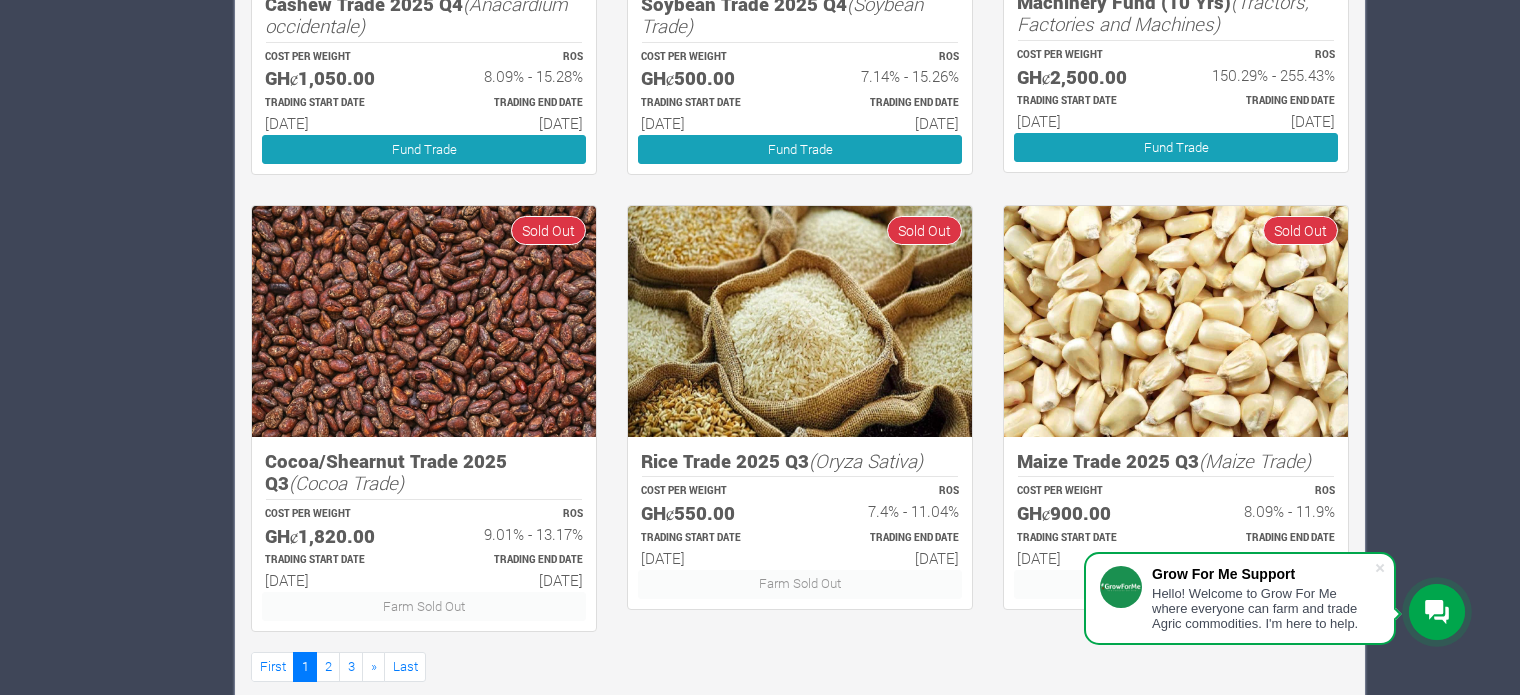 scroll, scrollTop: 1123, scrollLeft: 0, axis: vertical 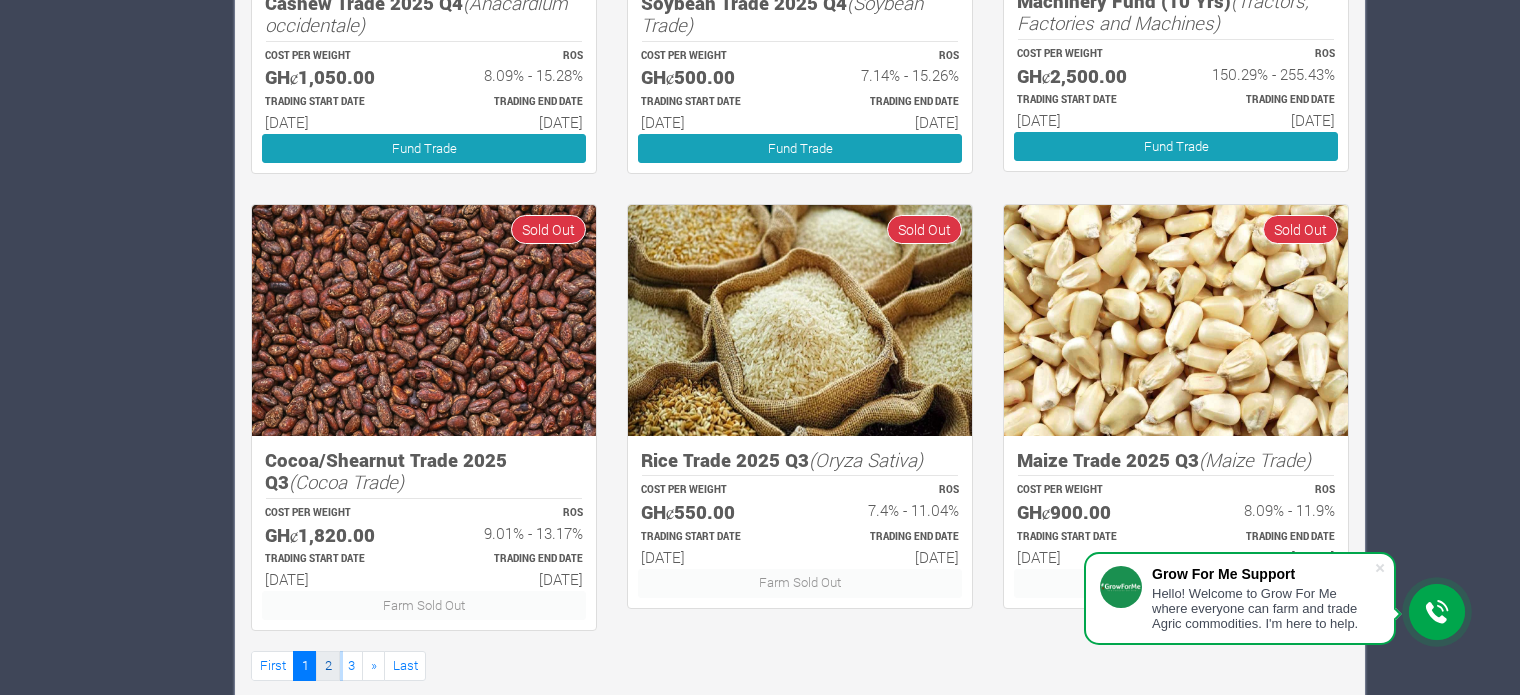 click on "2" at bounding box center (328, 665) 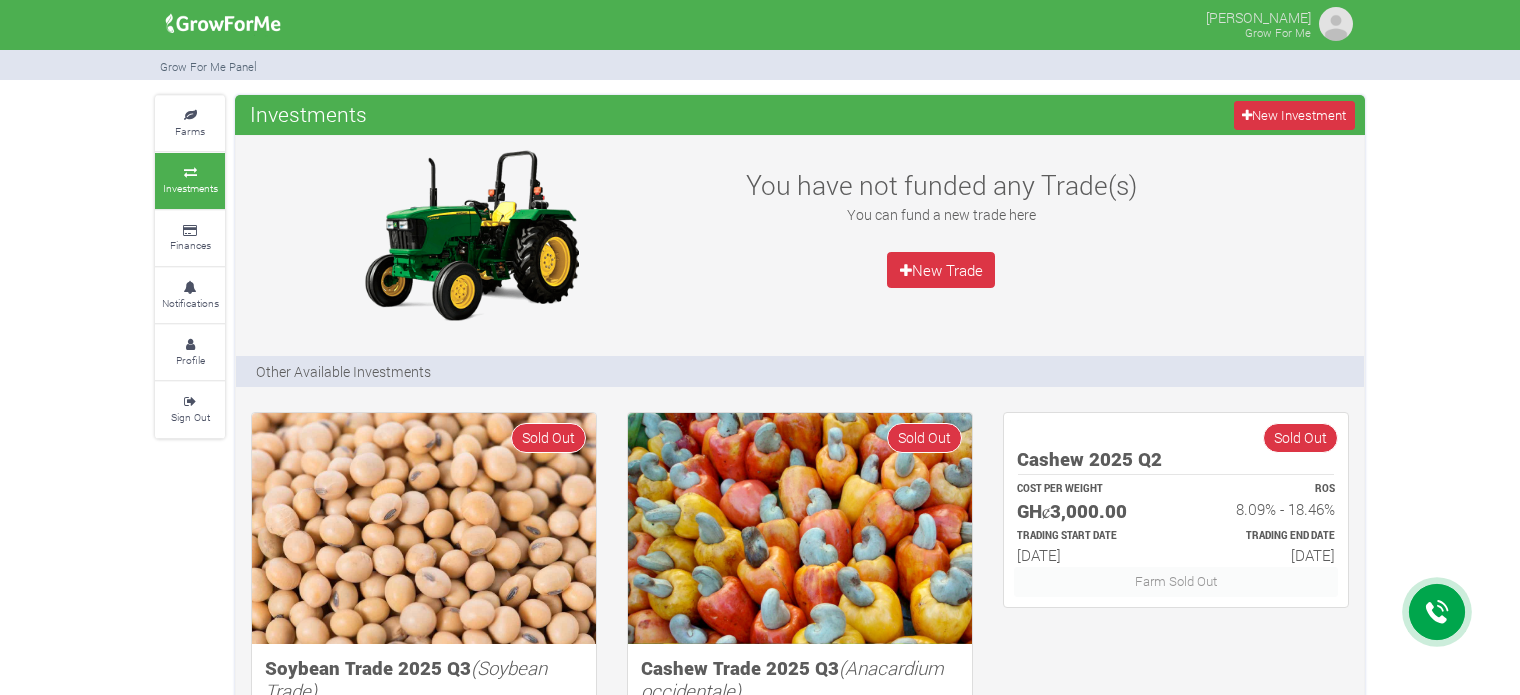 scroll, scrollTop: 340, scrollLeft: 0, axis: vertical 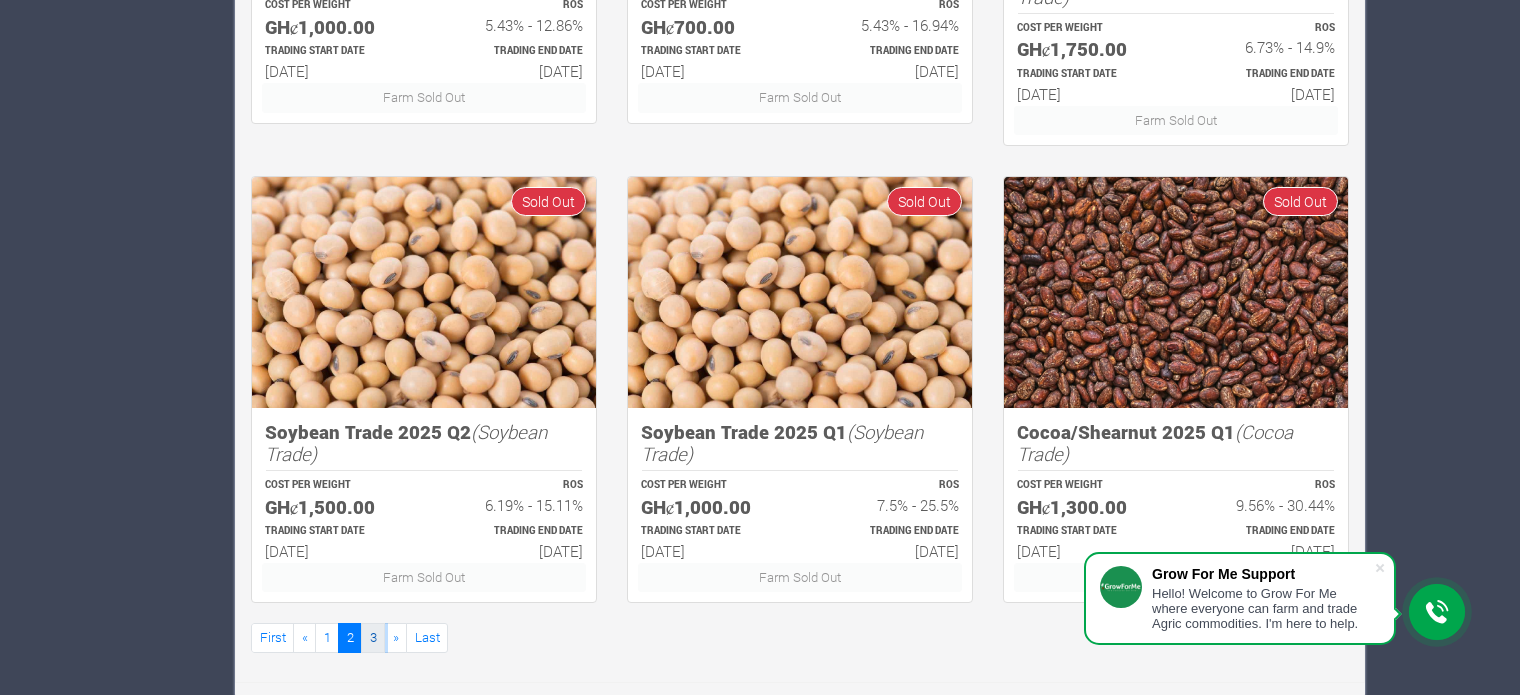 click on "3" at bounding box center (373, 637) 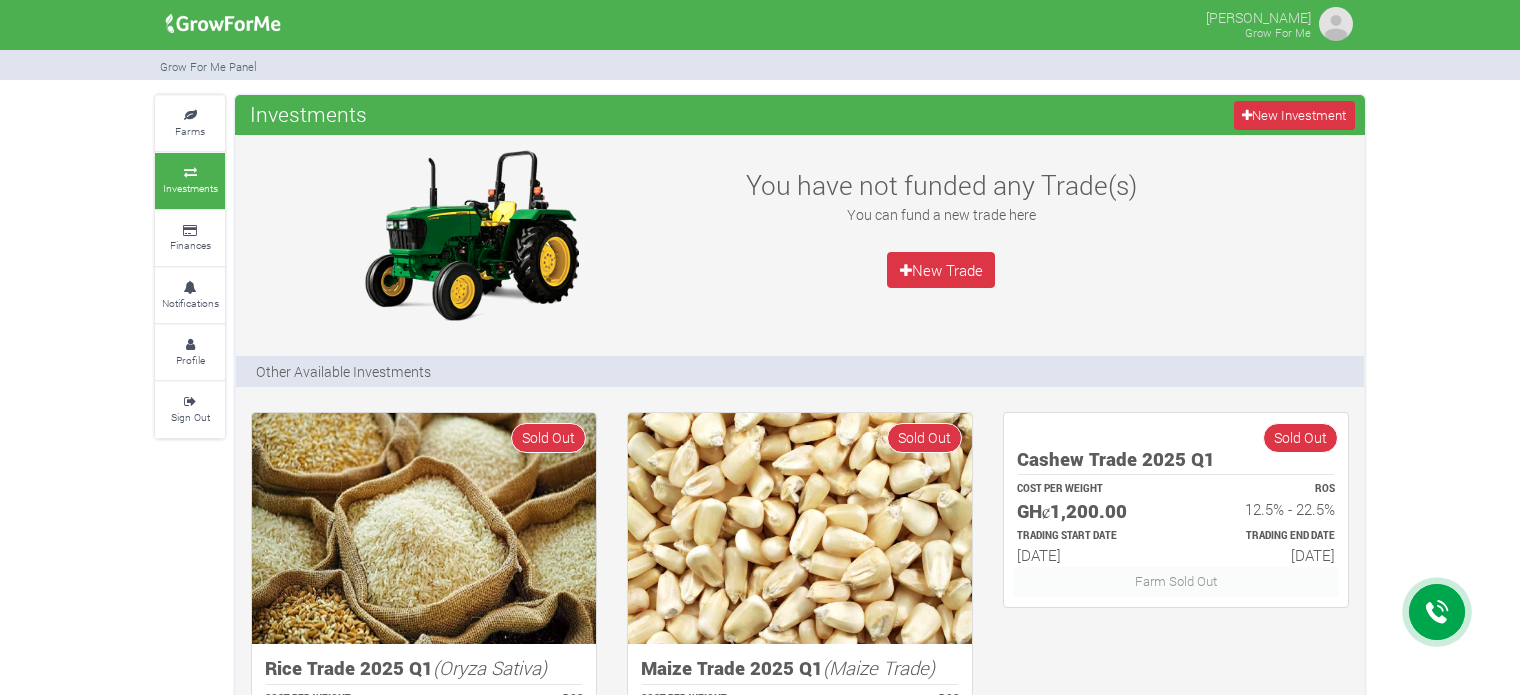 scroll, scrollTop: 215, scrollLeft: 0, axis: vertical 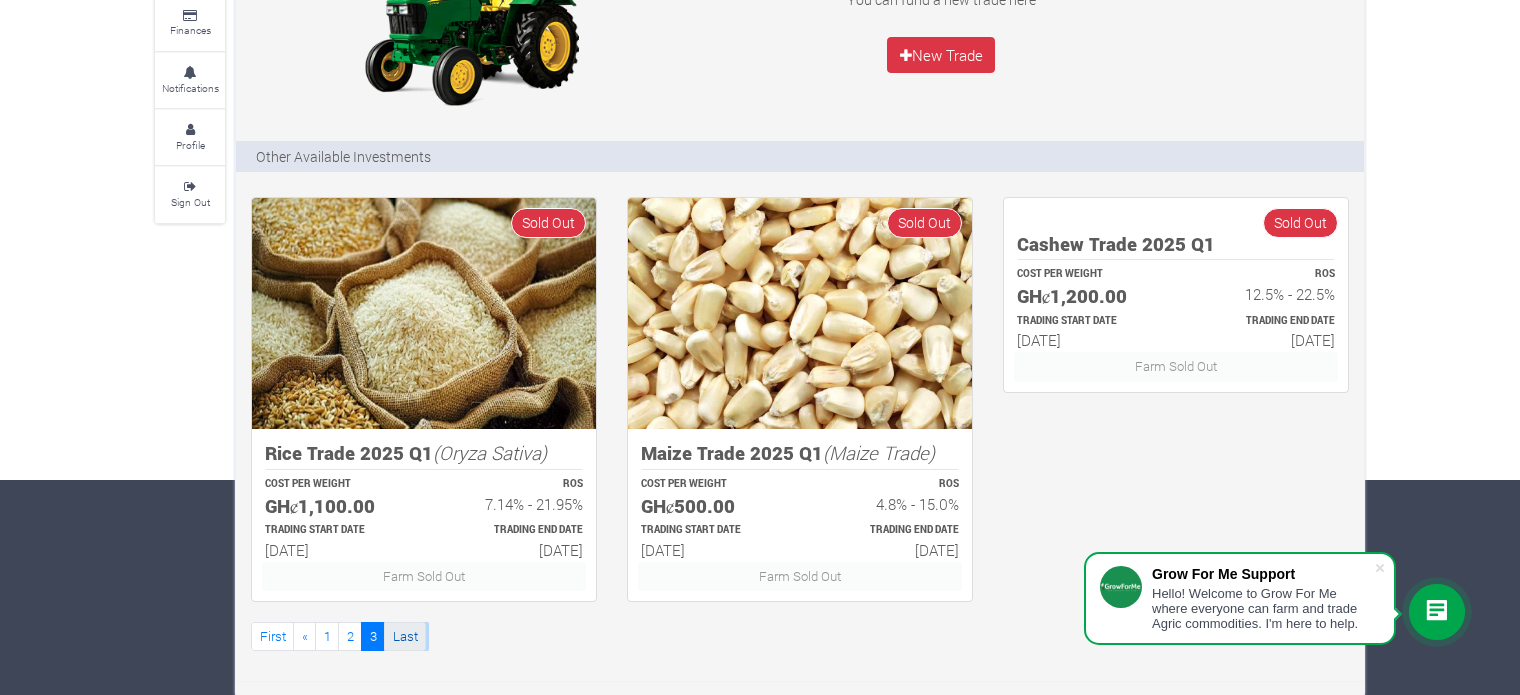 click on "Last" at bounding box center (405, 636) 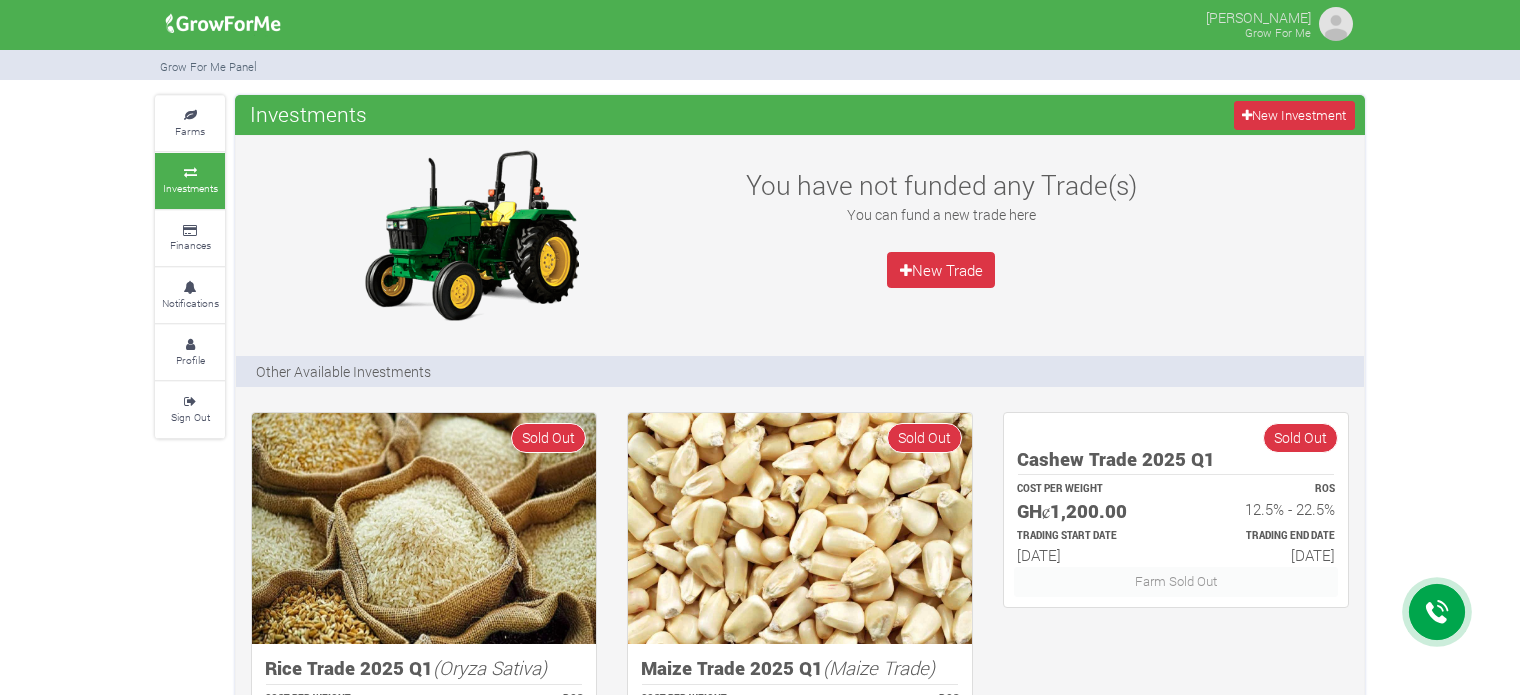 scroll, scrollTop: 0, scrollLeft: 0, axis: both 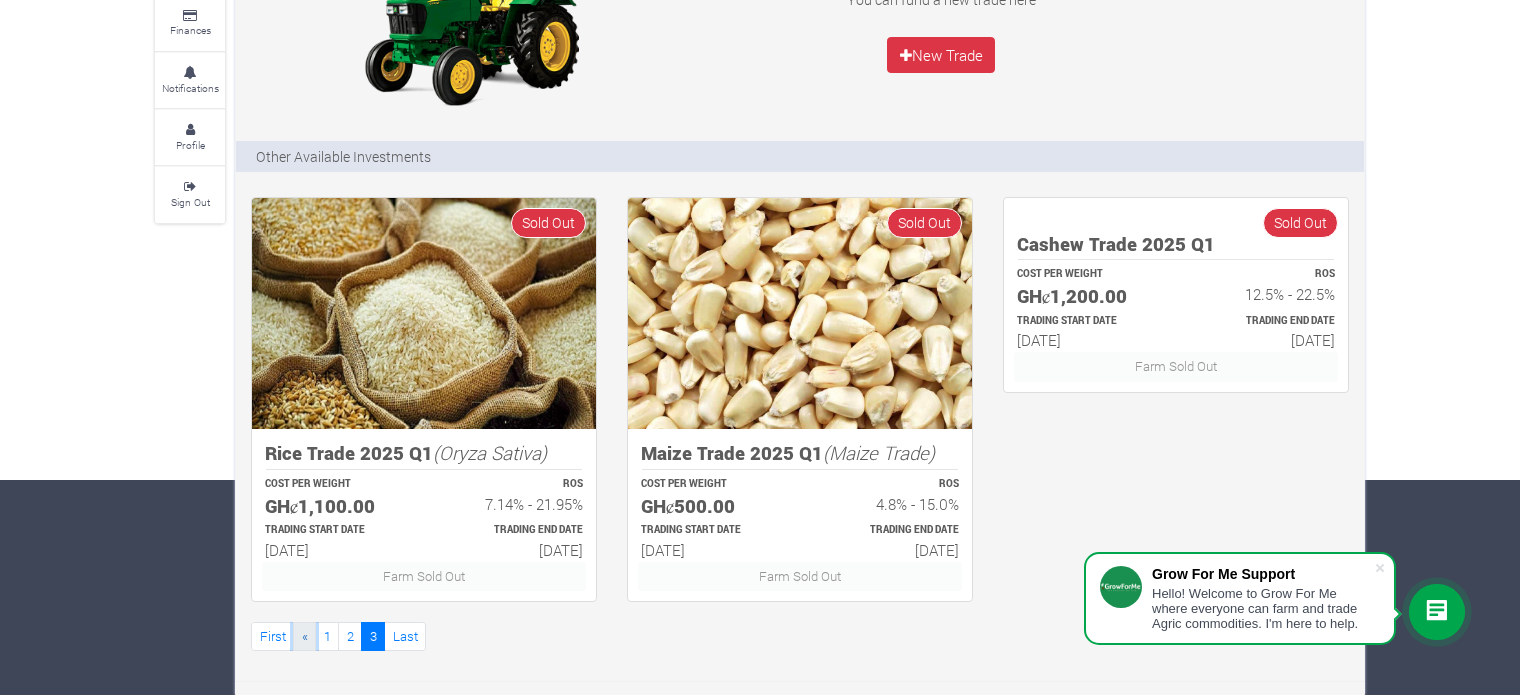 click on "«" at bounding box center (304, 636) 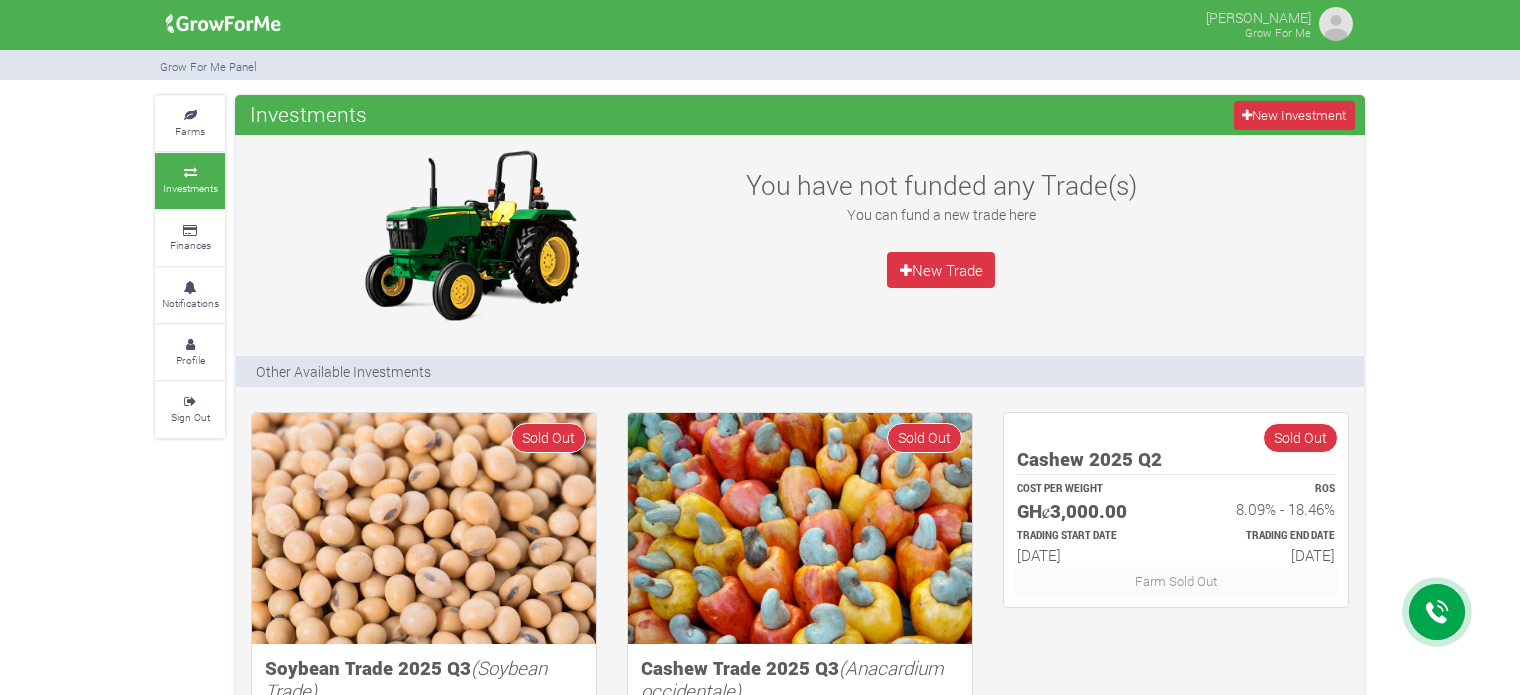 scroll, scrollTop: 0, scrollLeft: 0, axis: both 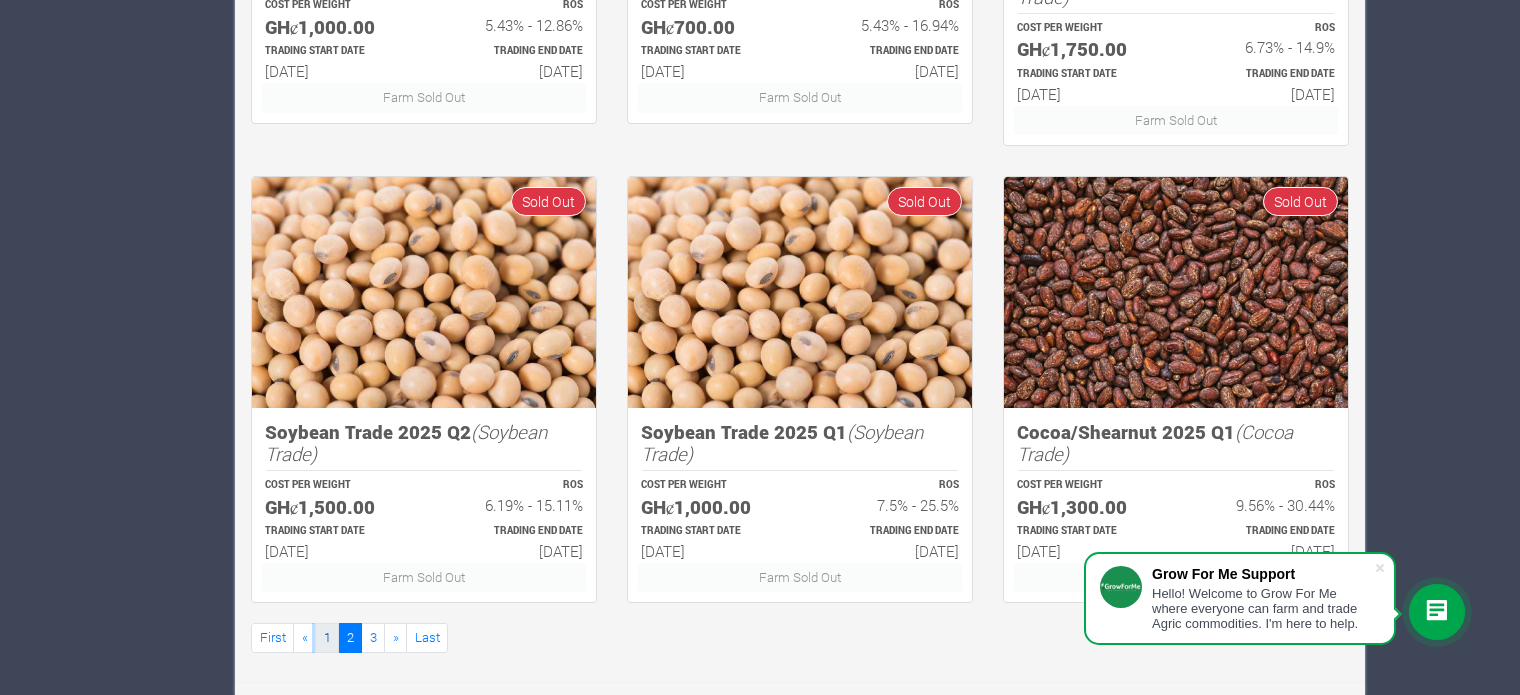click on "1" at bounding box center (327, 637) 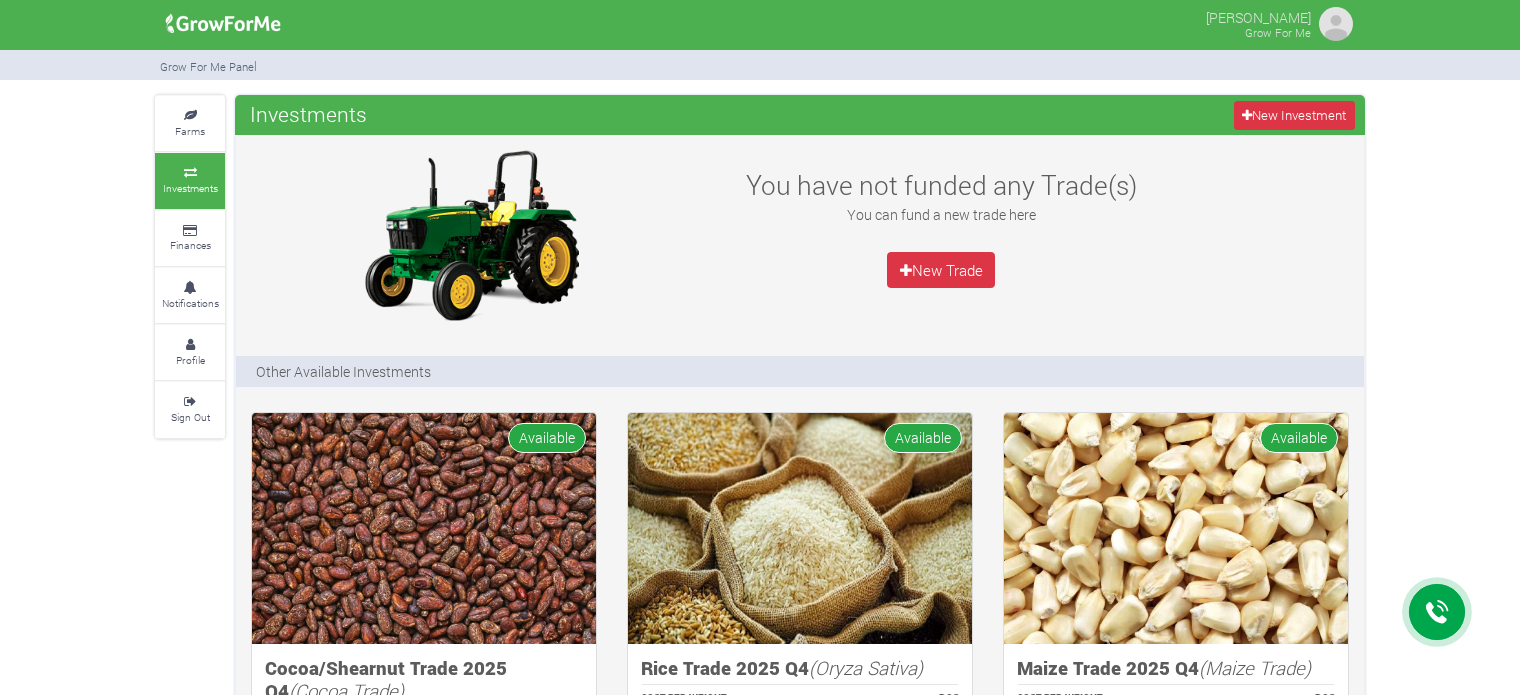 scroll, scrollTop: 0, scrollLeft: 0, axis: both 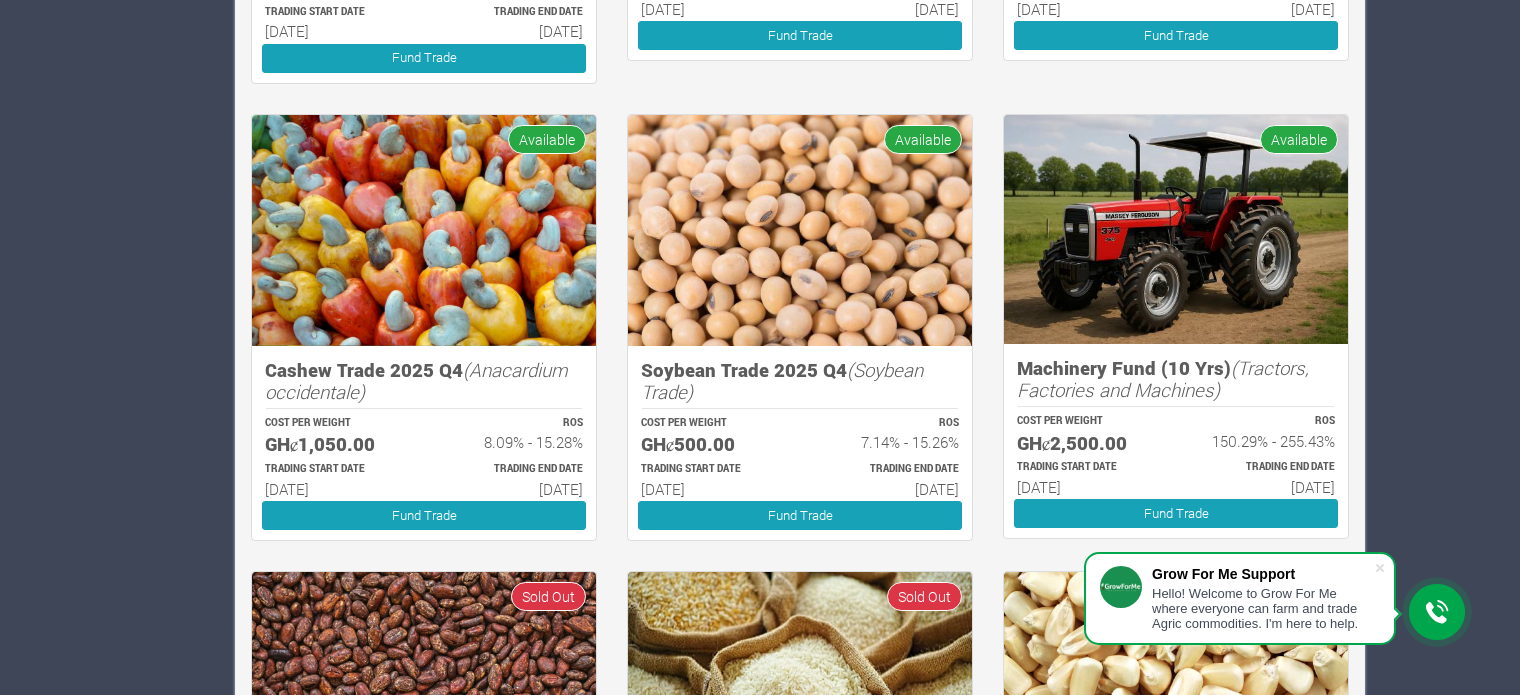 click at bounding box center [1176, 229] 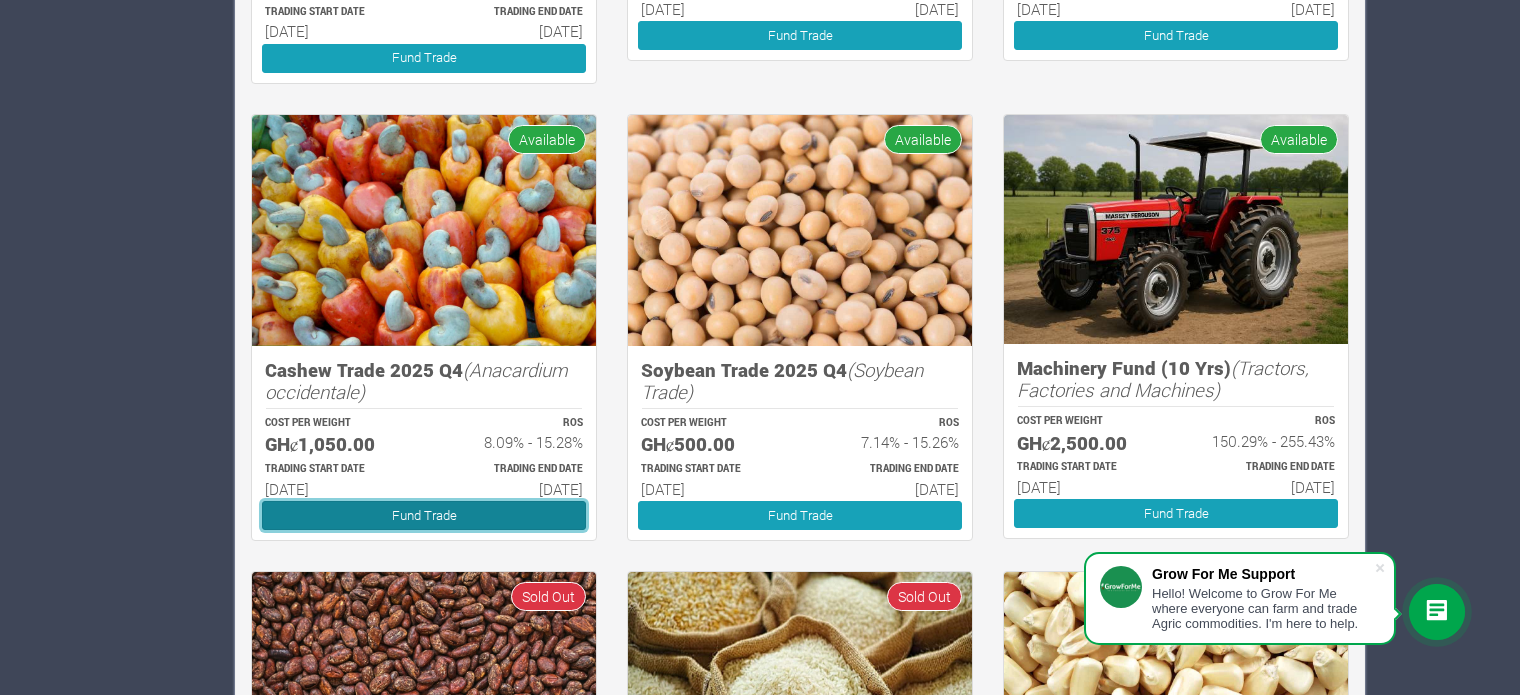click on "Fund Trade" at bounding box center [424, 515] 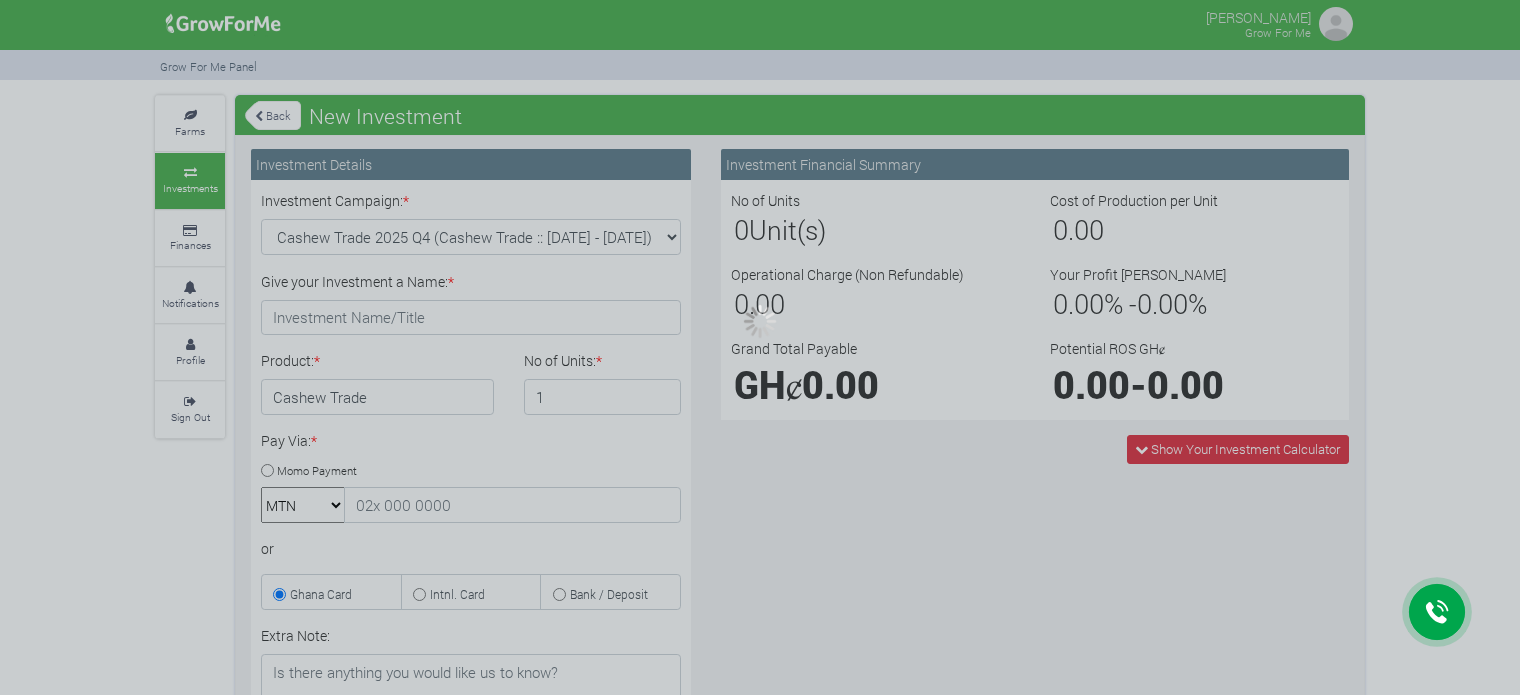 scroll, scrollTop: 0, scrollLeft: 0, axis: both 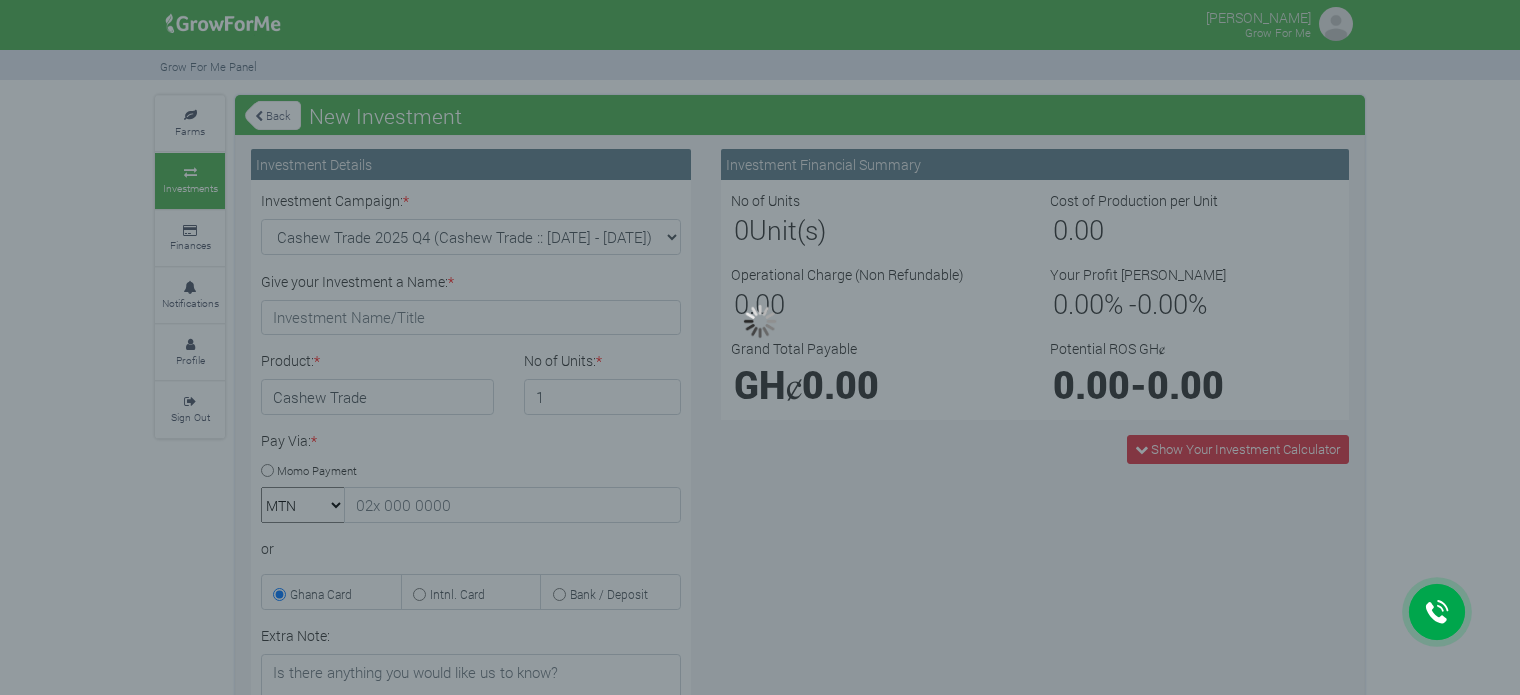 type on "1" 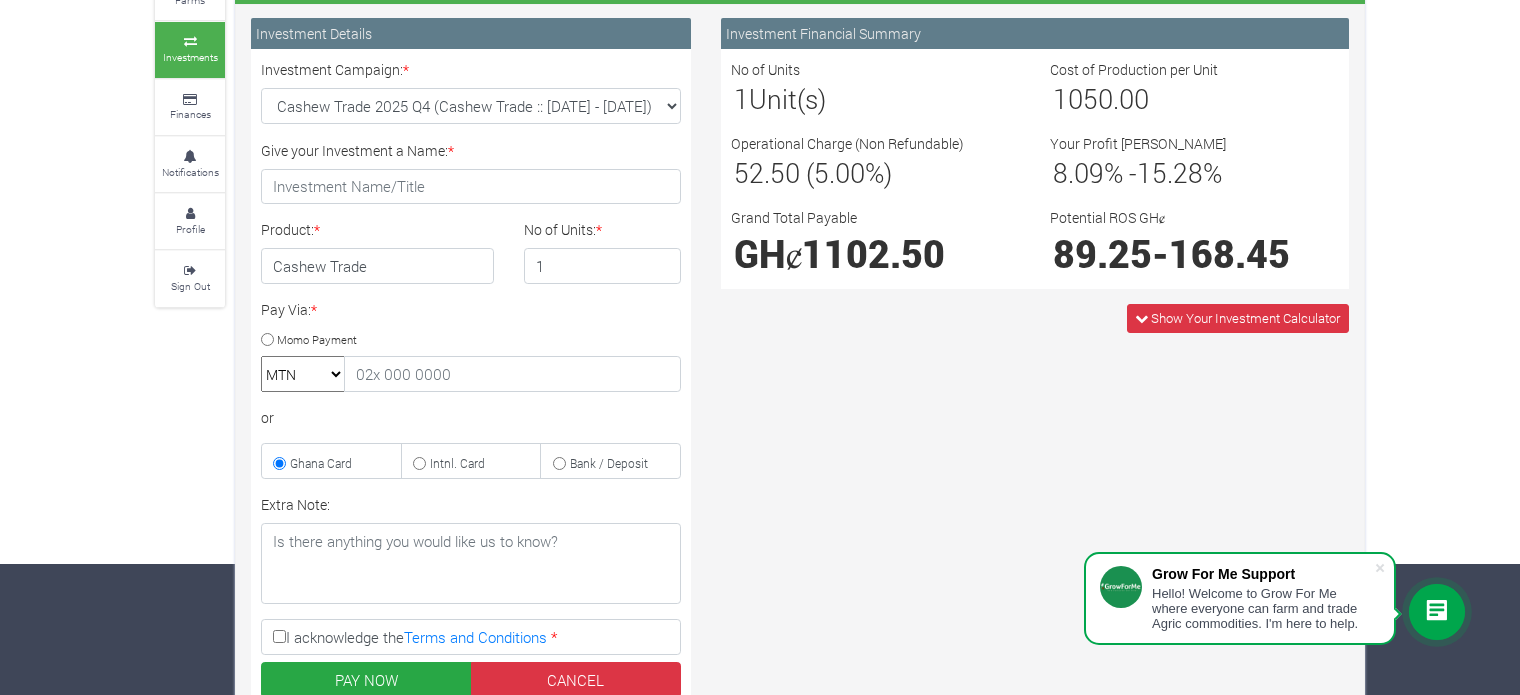 scroll, scrollTop: 132, scrollLeft: 0, axis: vertical 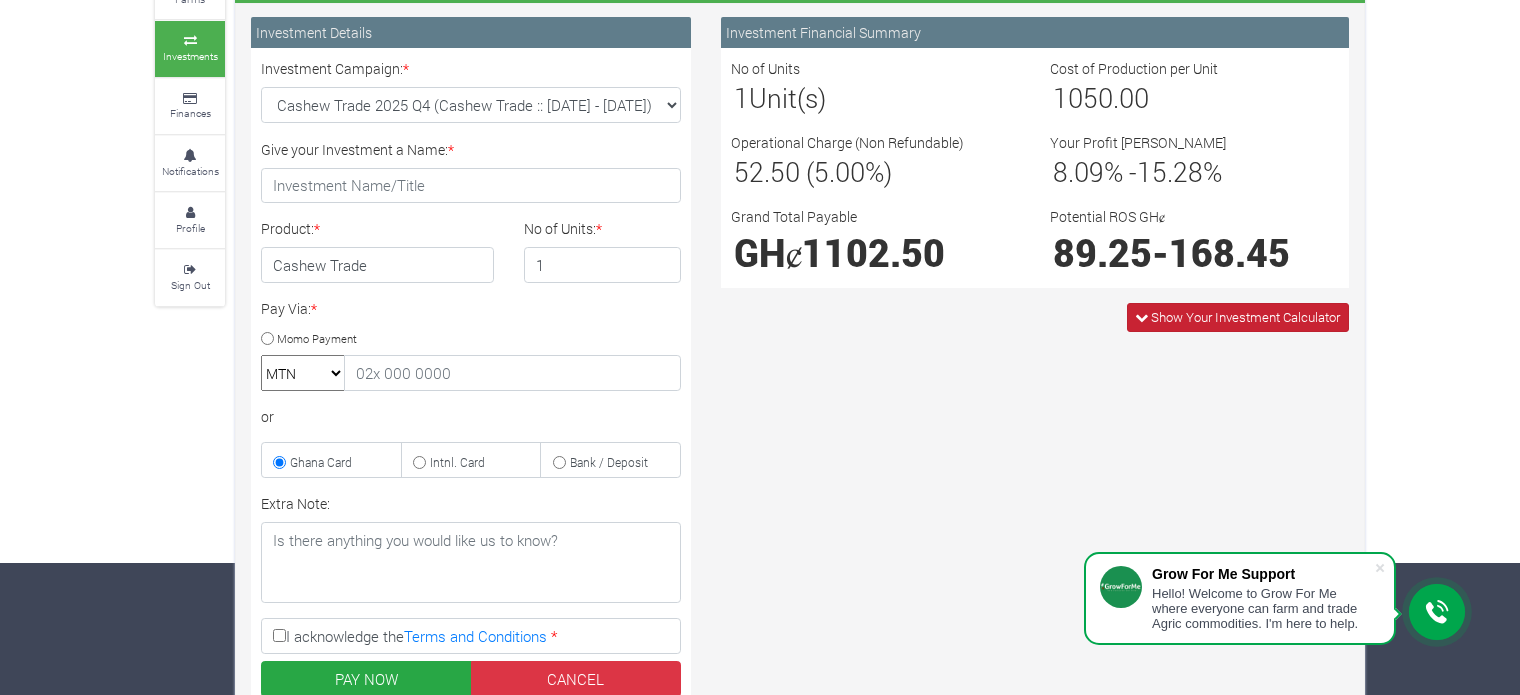 click at bounding box center [1141, 317] 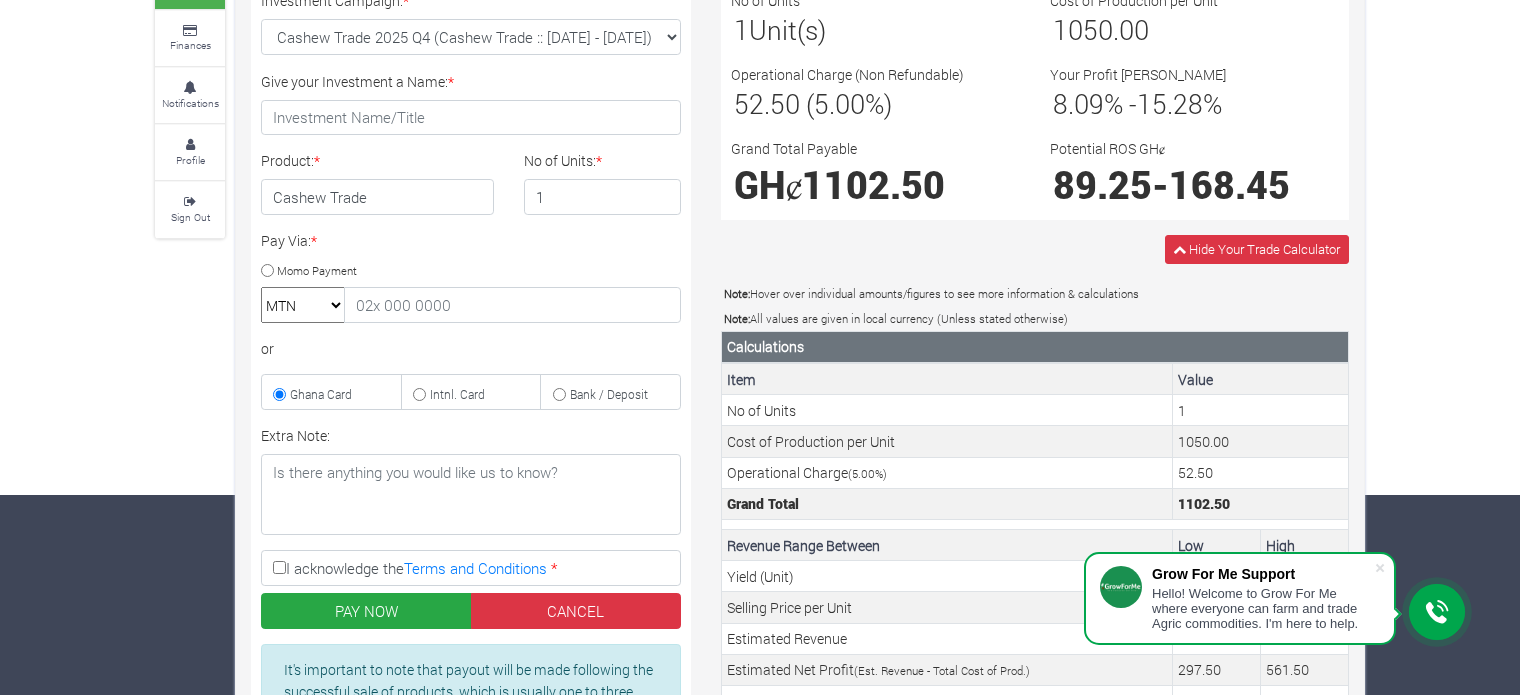 scroll, scrollTop: 0, scrollLeft: 0, axis: both 